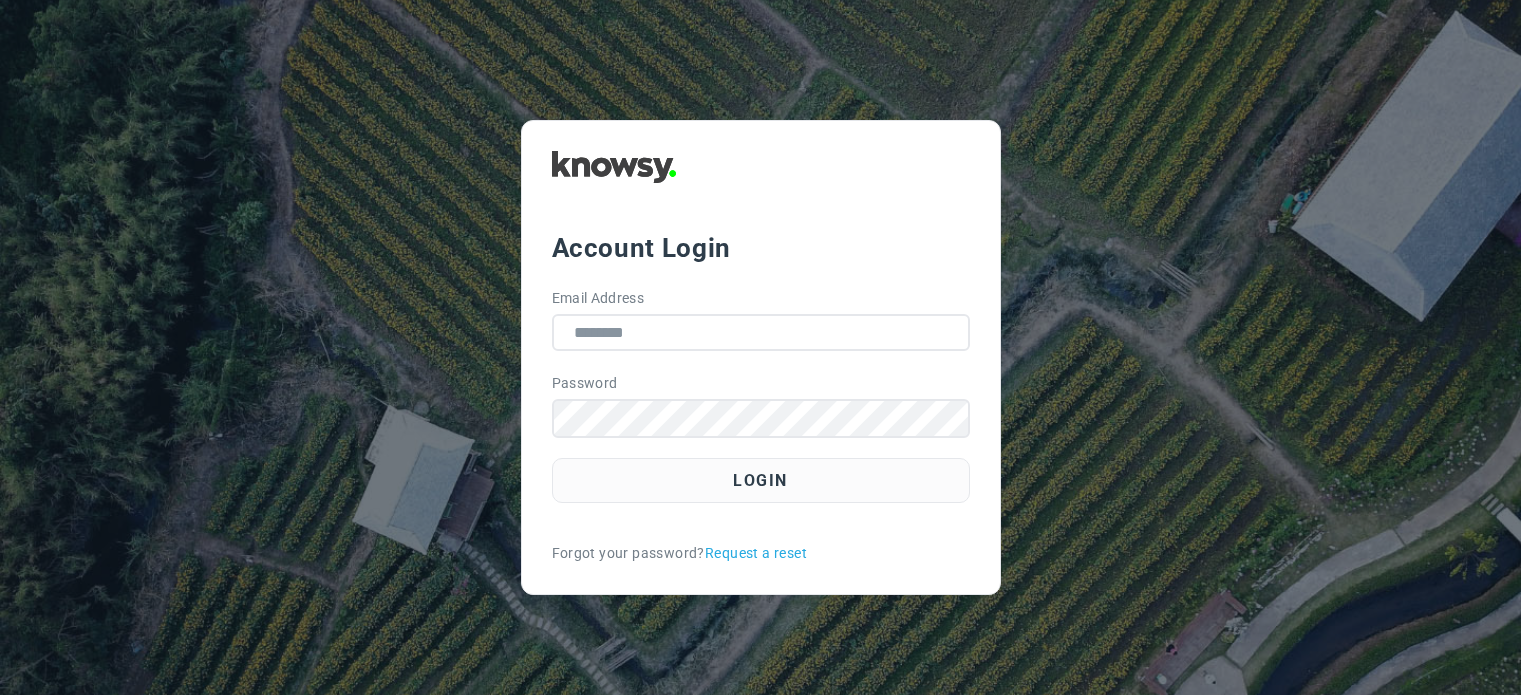 scroll, scrollTop: 0, scrollLeft: 0, axis: both 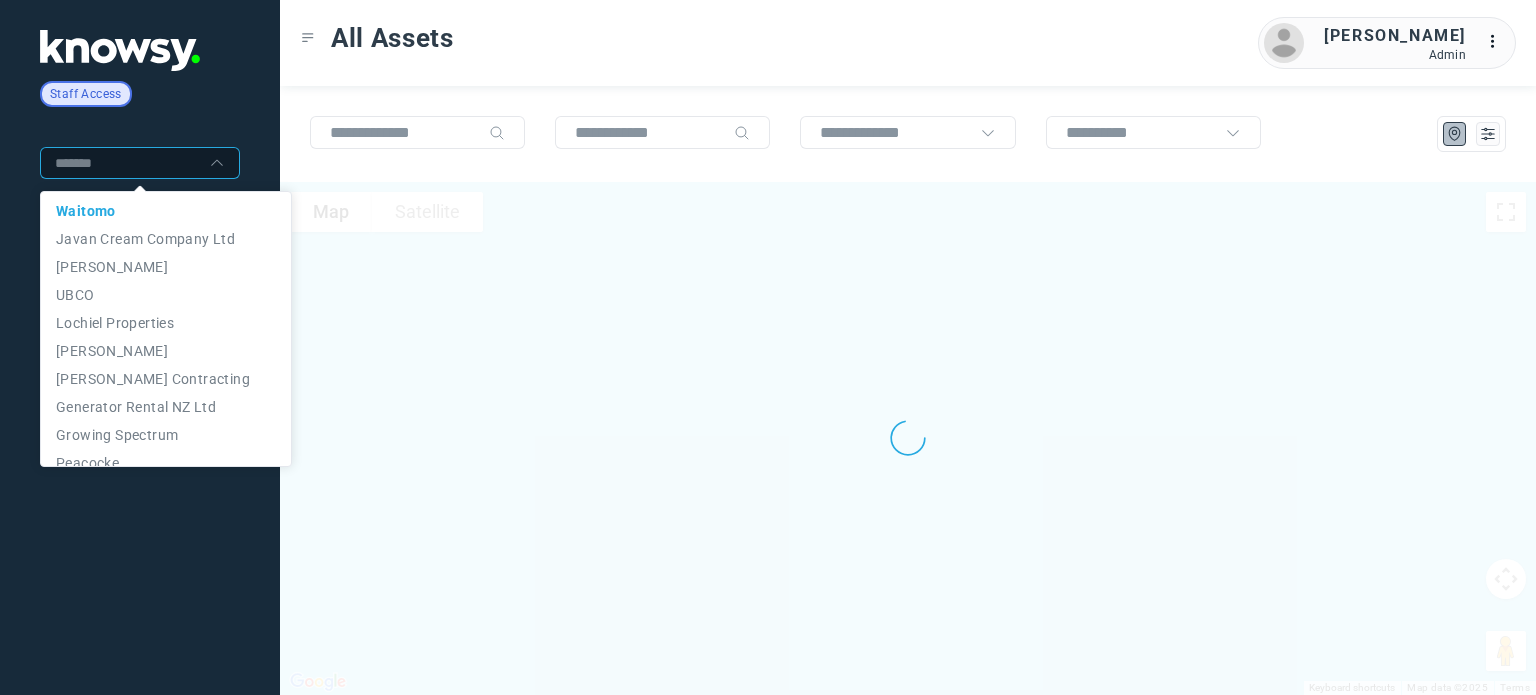 click 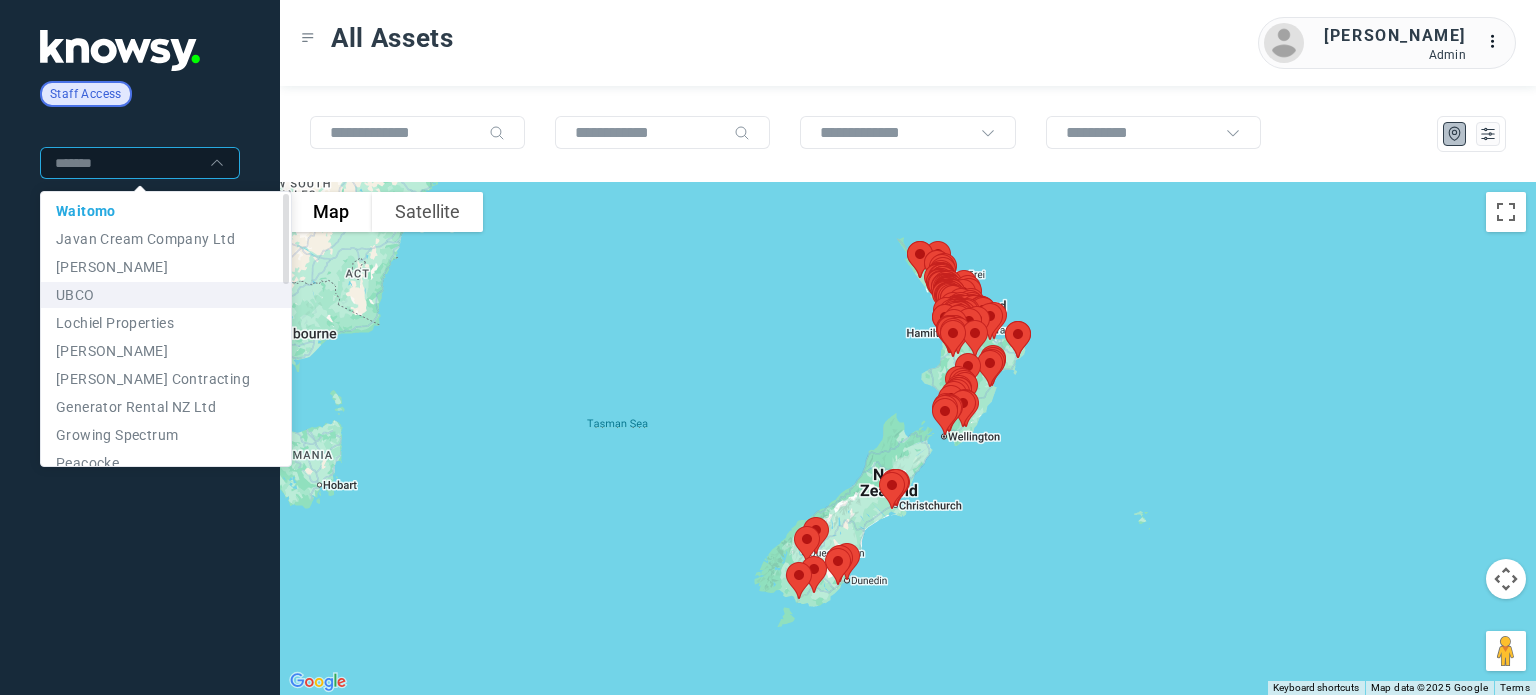 click on "UBCO" 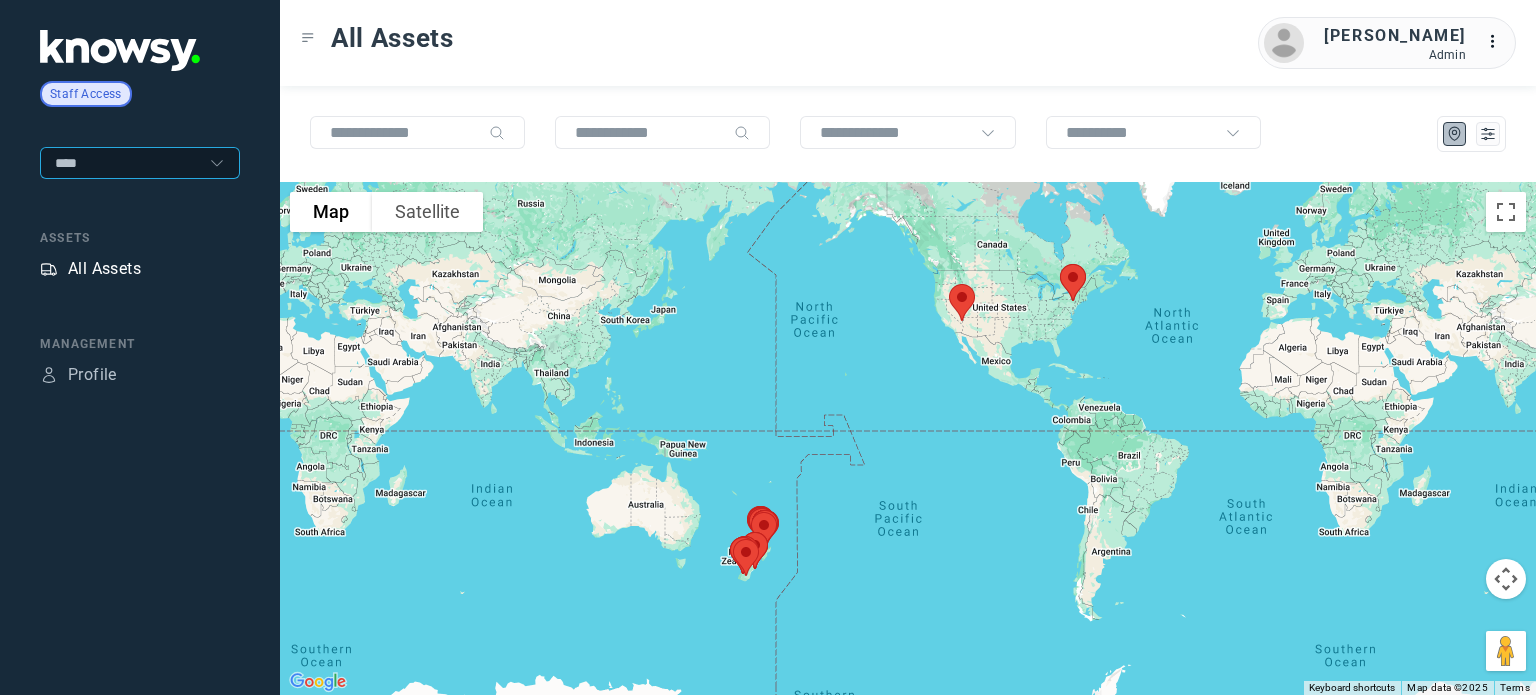 click on "All Assets" 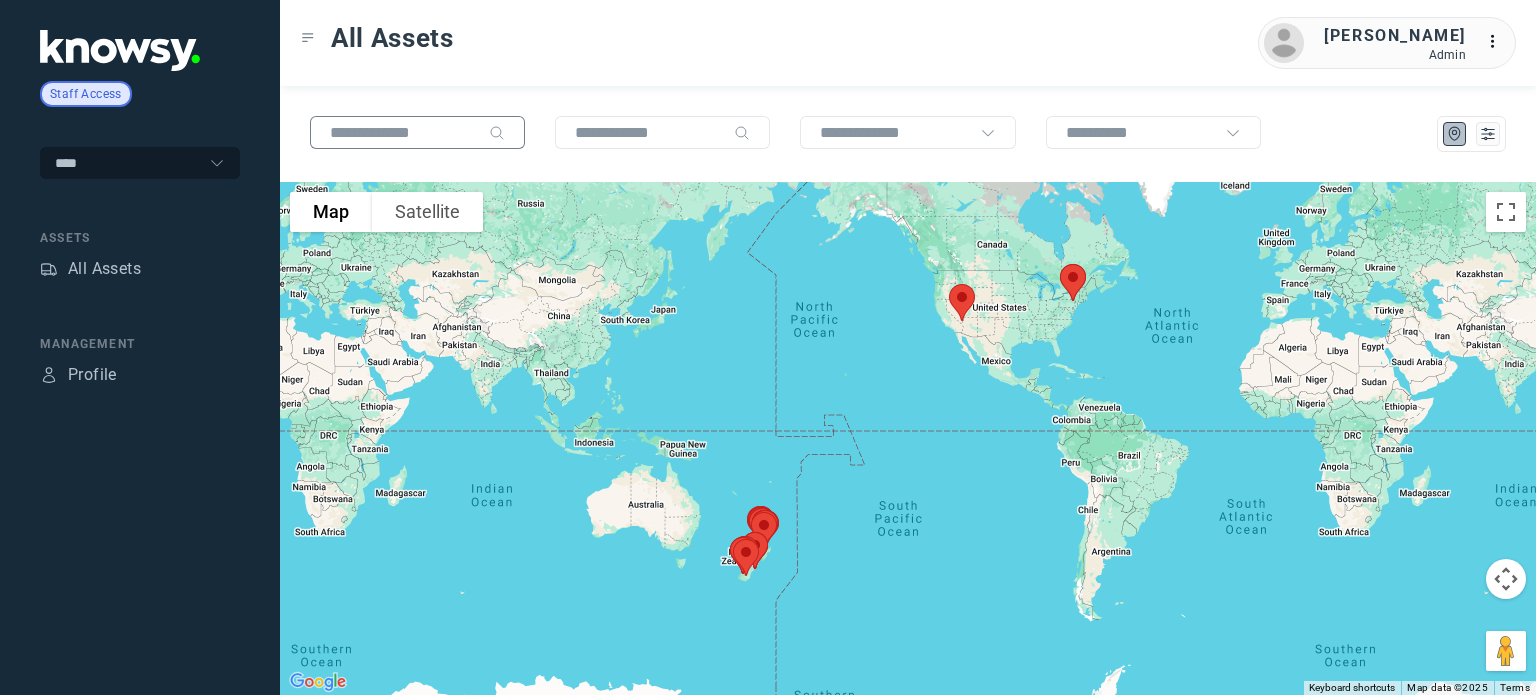 click 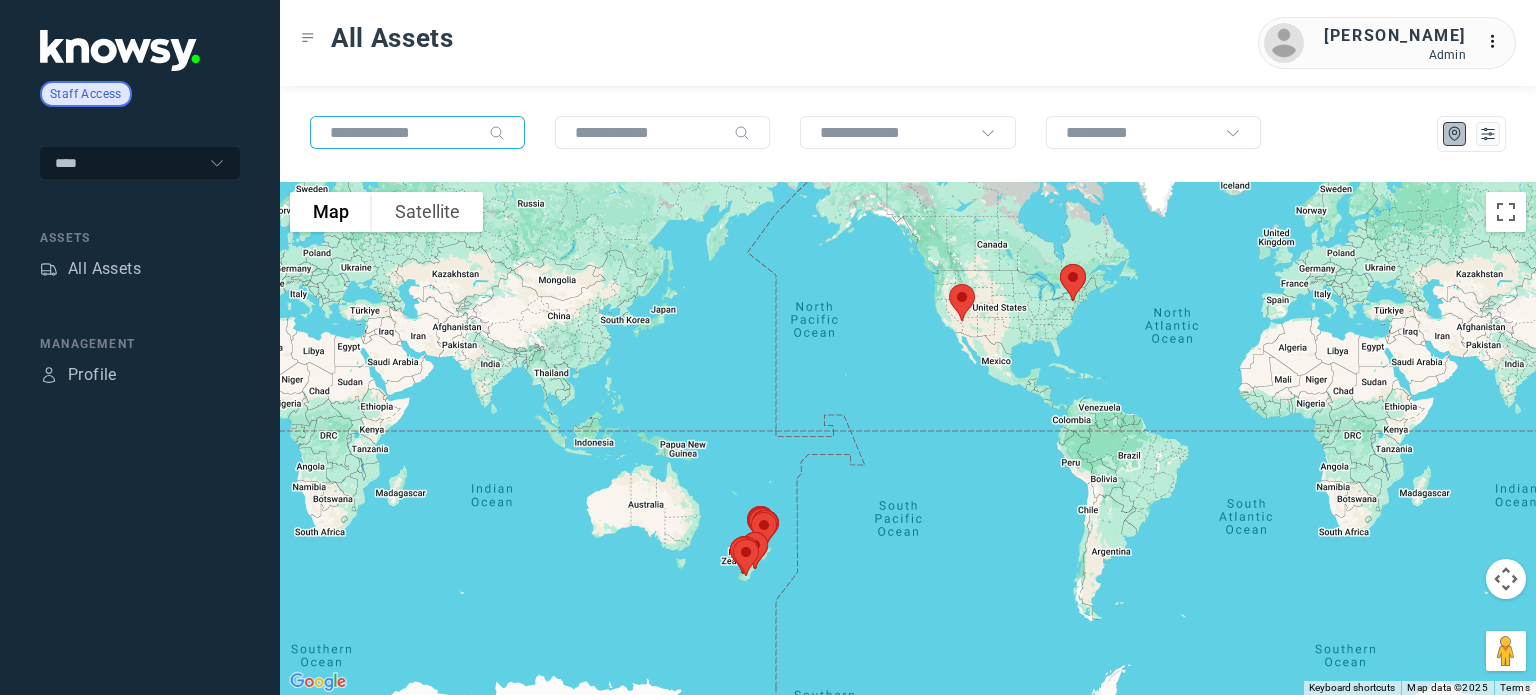 paste on "******" 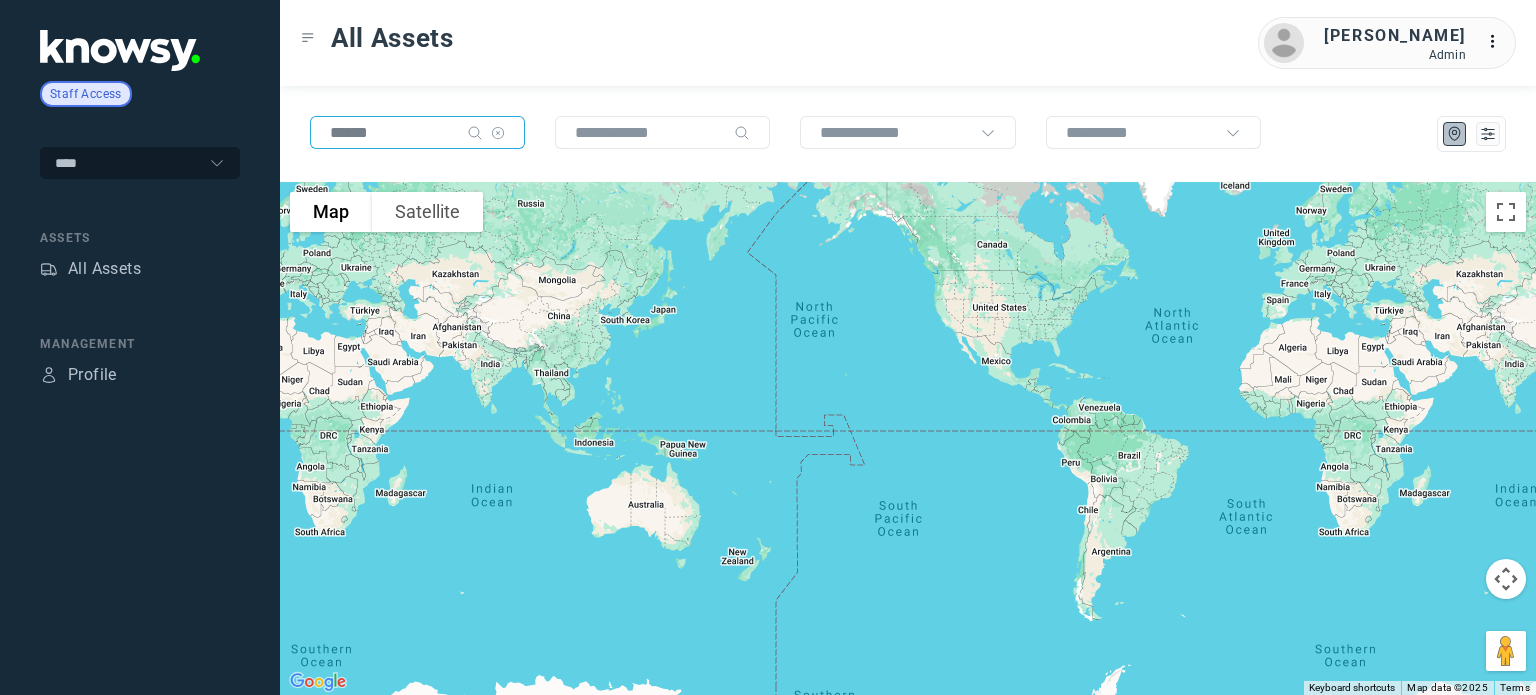 click on "******" 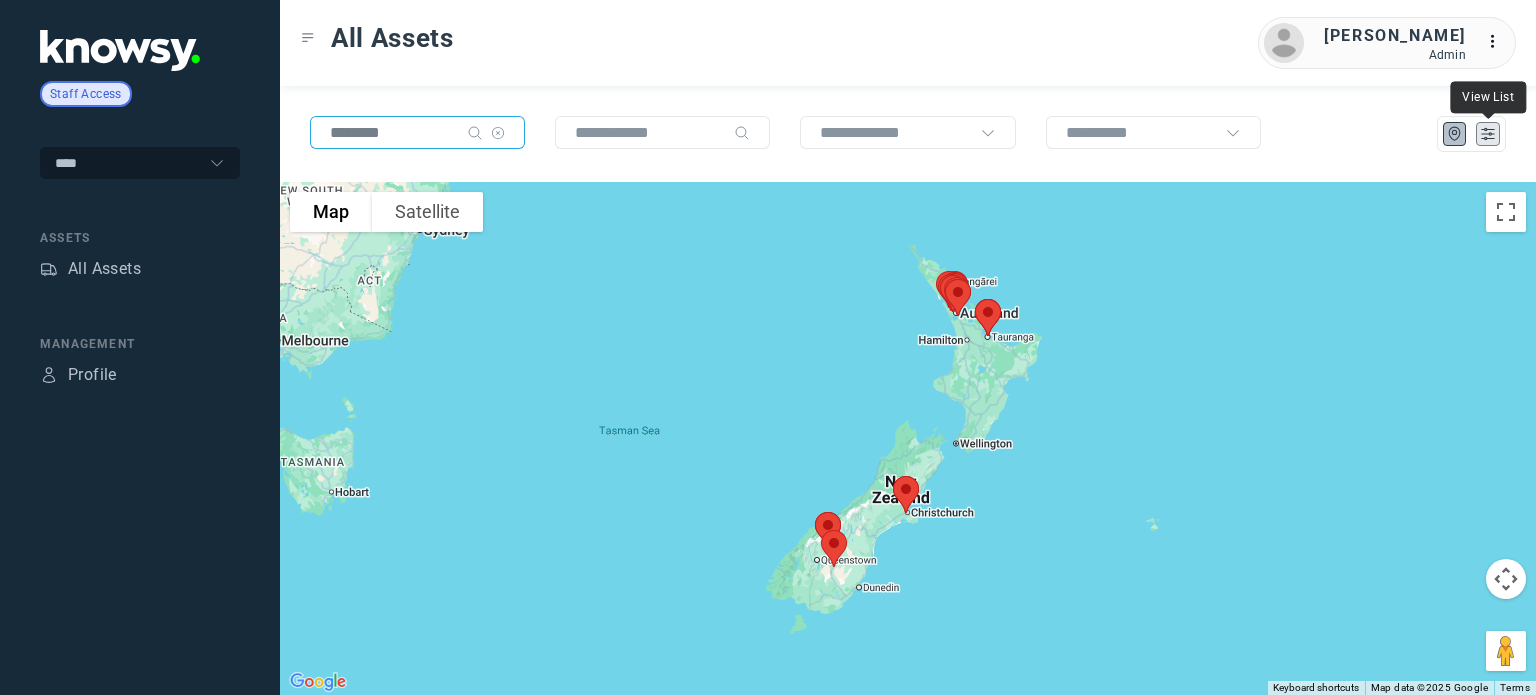 type on "********" 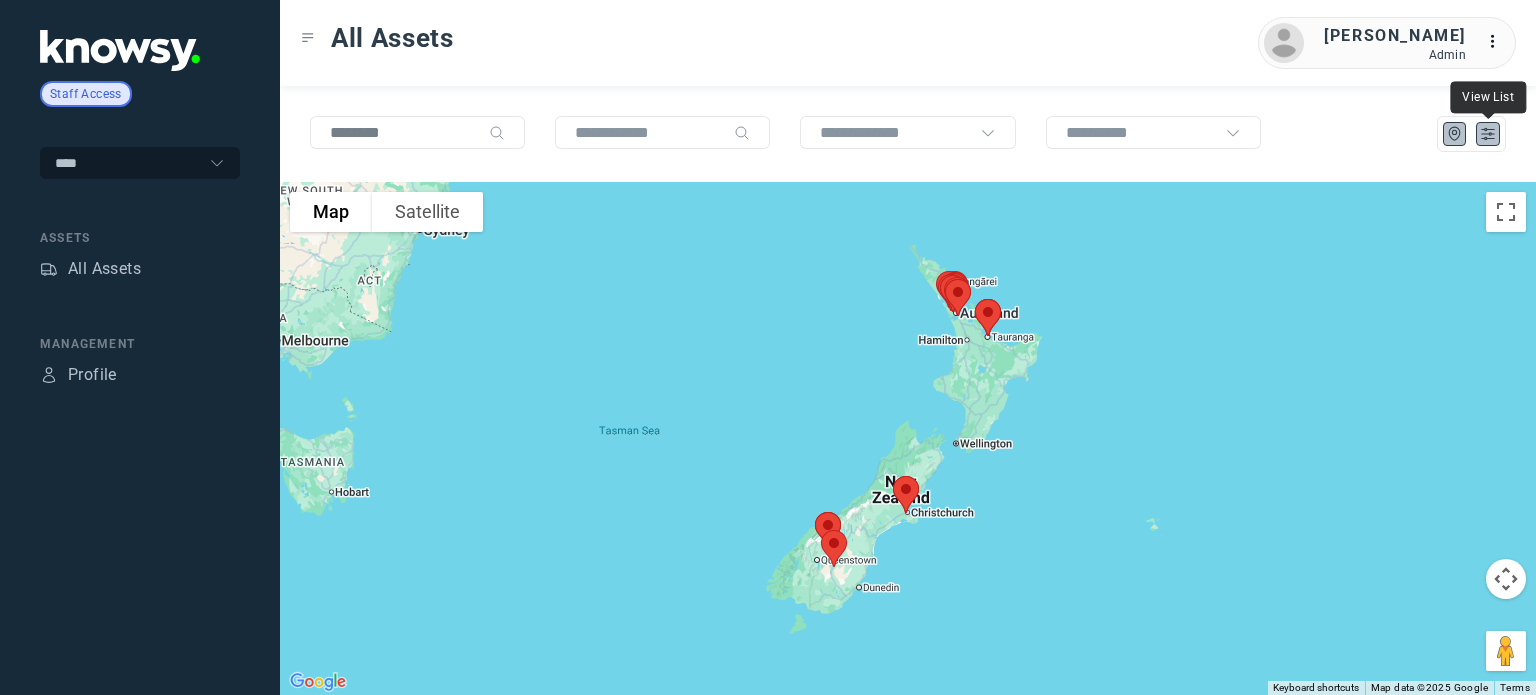 click 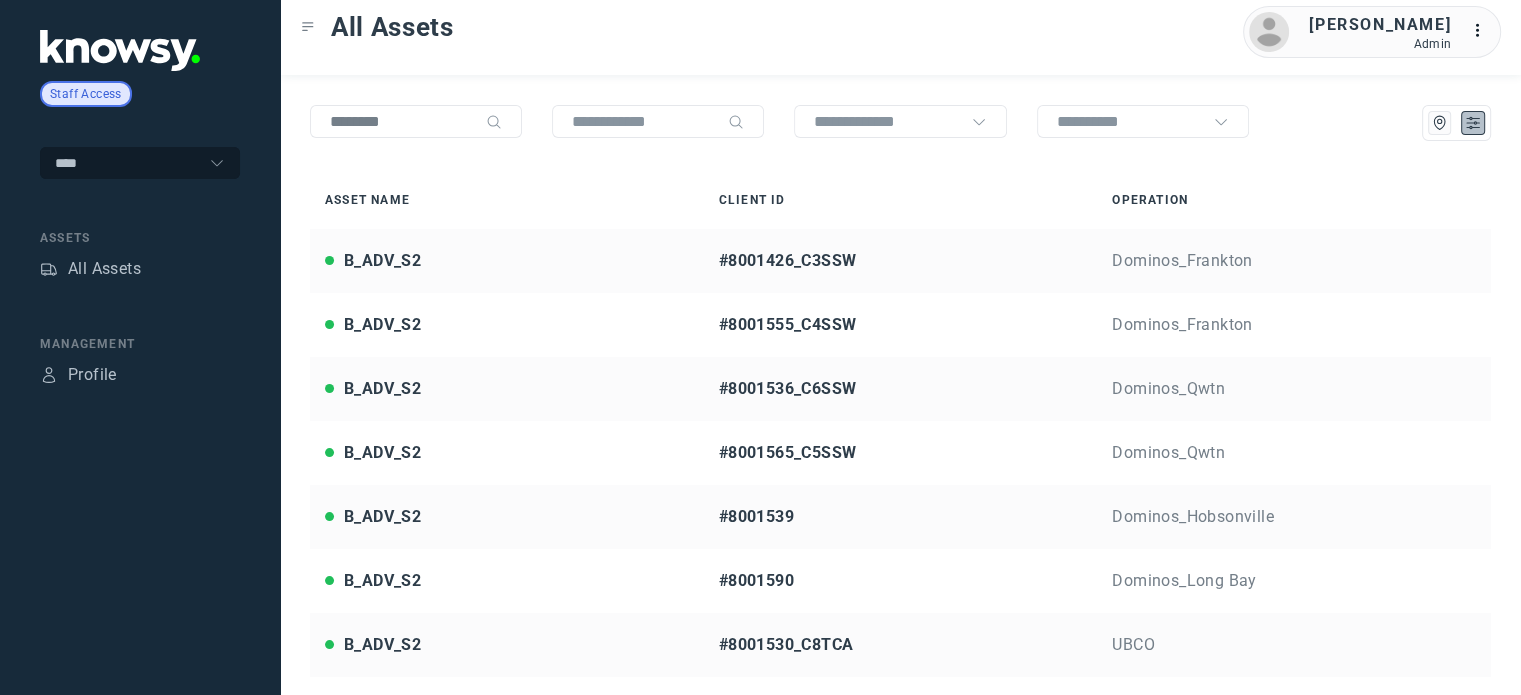 scroll, scrollTop: 0, scrollLeft: 0, axis: both 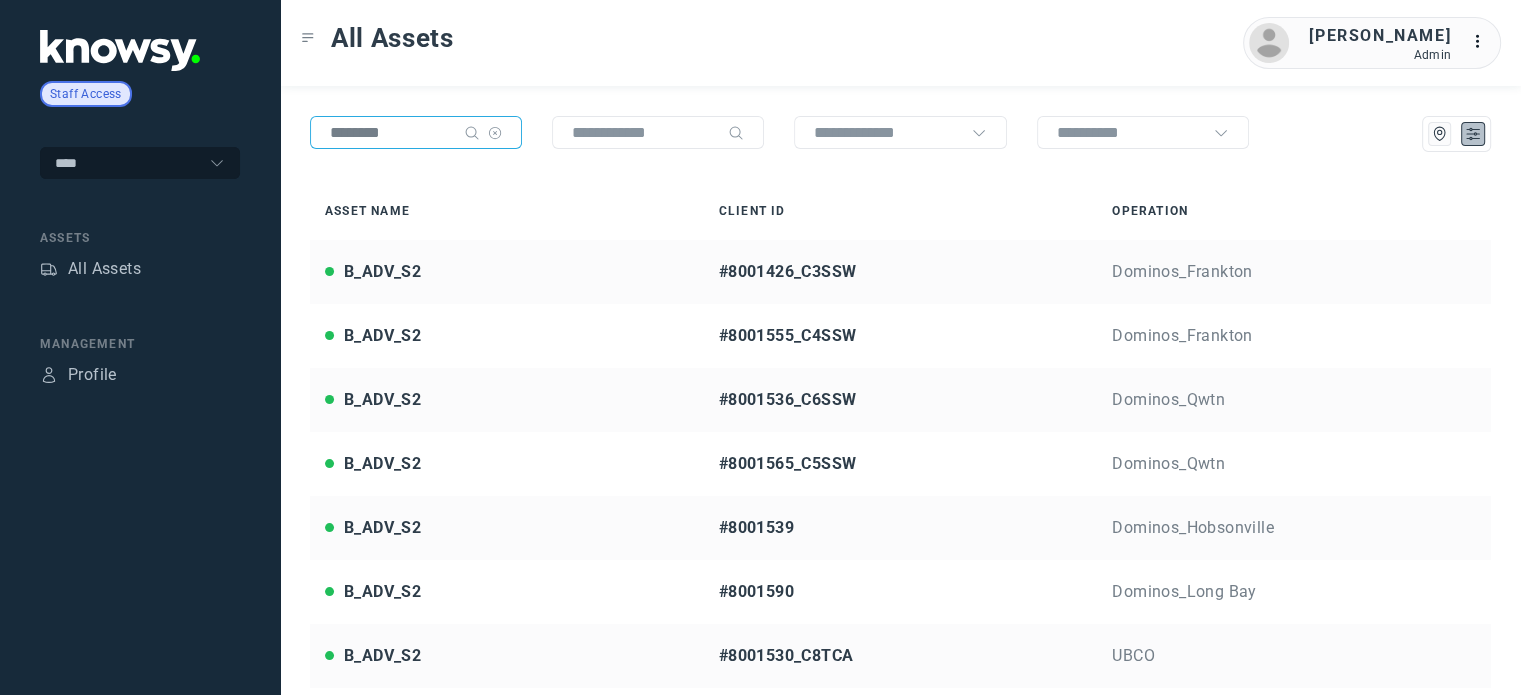 click on "********" 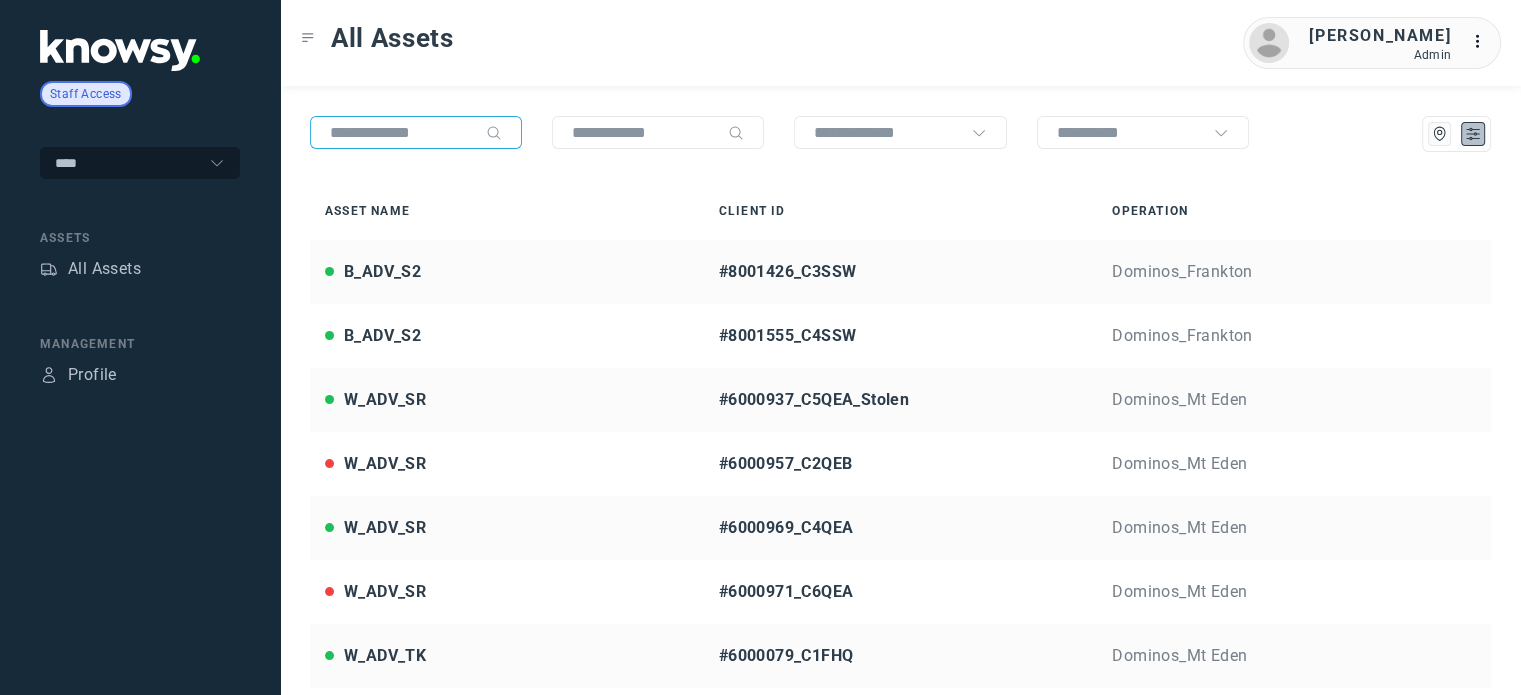 type 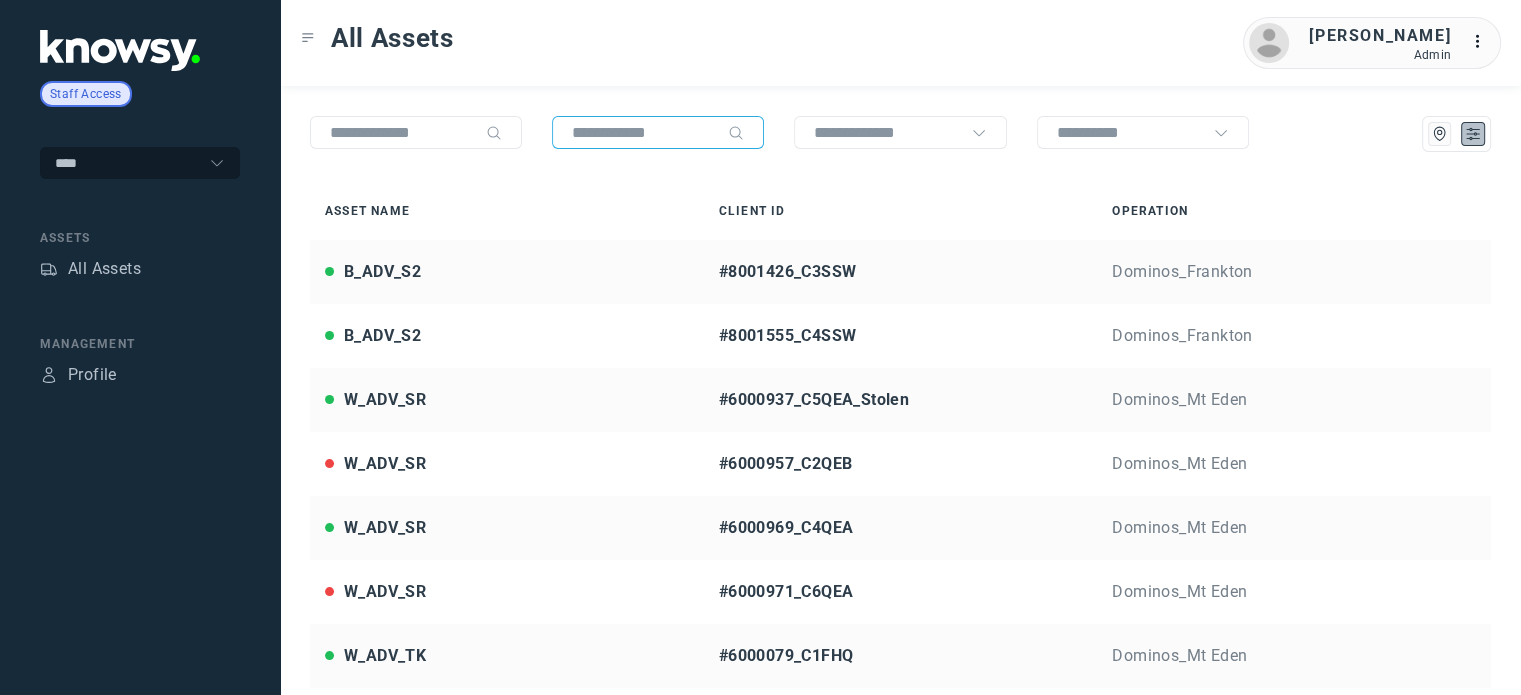 click 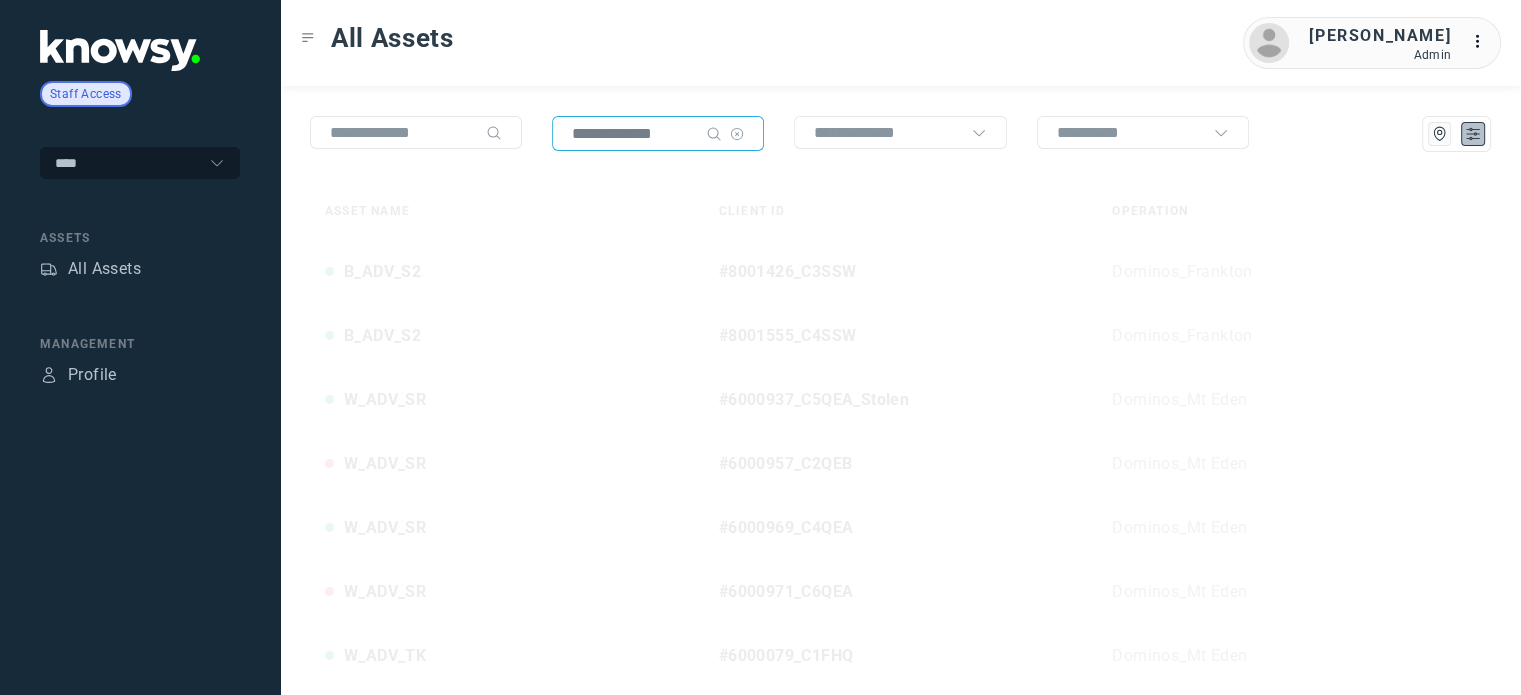scroll, scrollTop: 0, scrollLeft: 0, axis: both 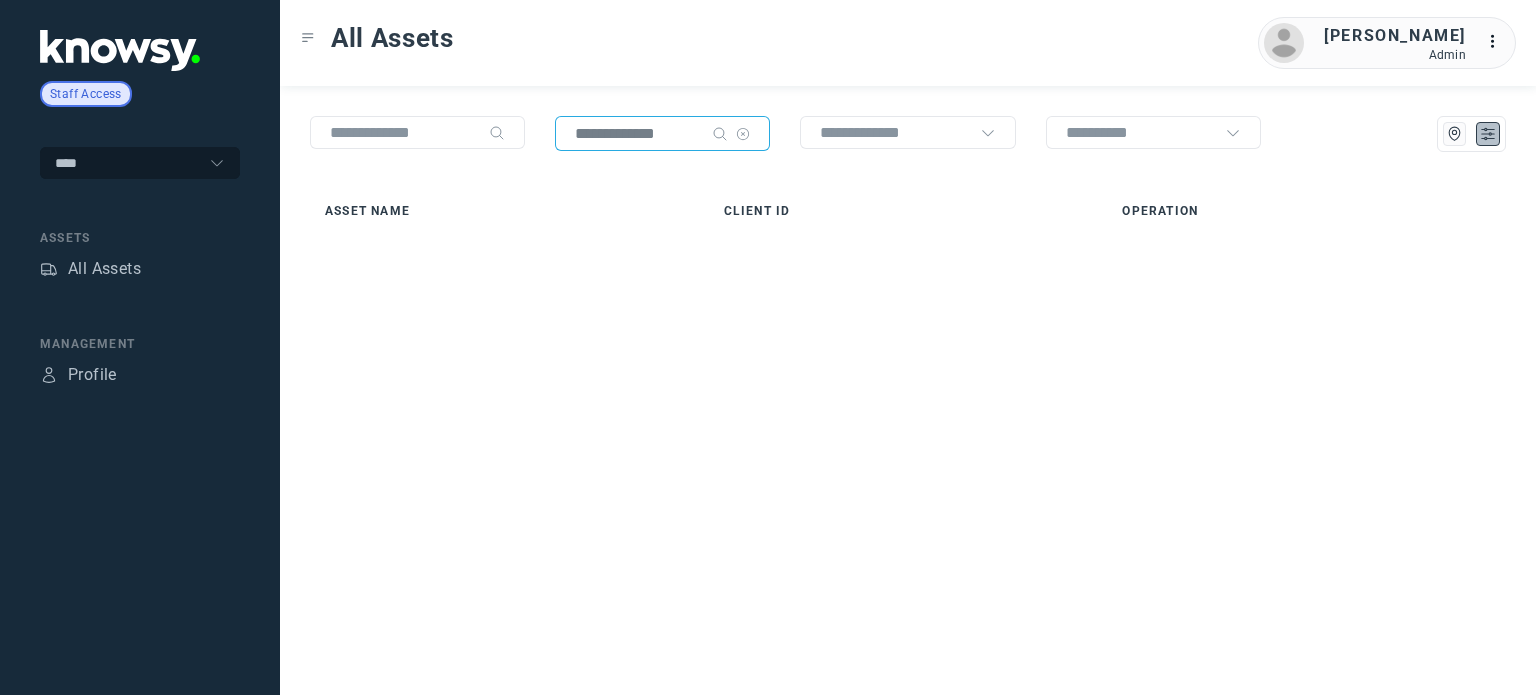 click on "**********" 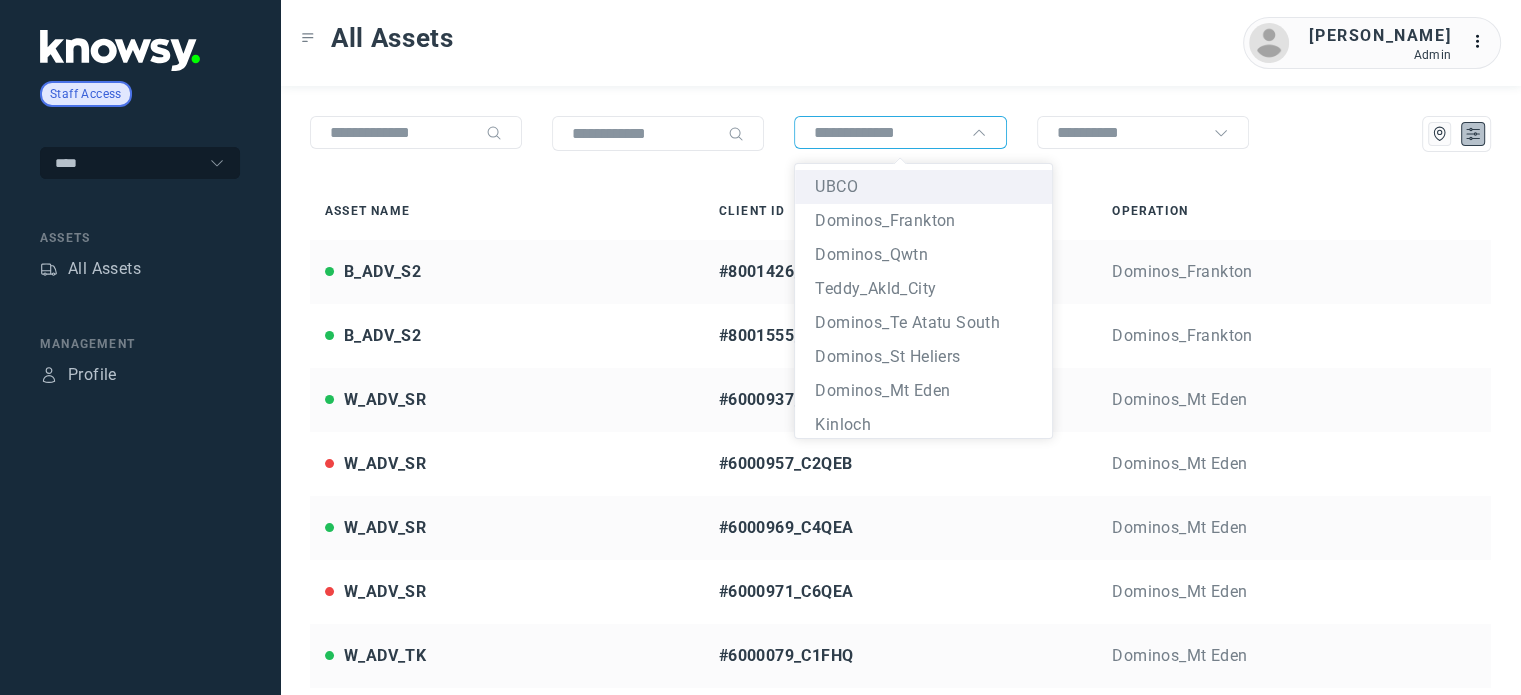 click 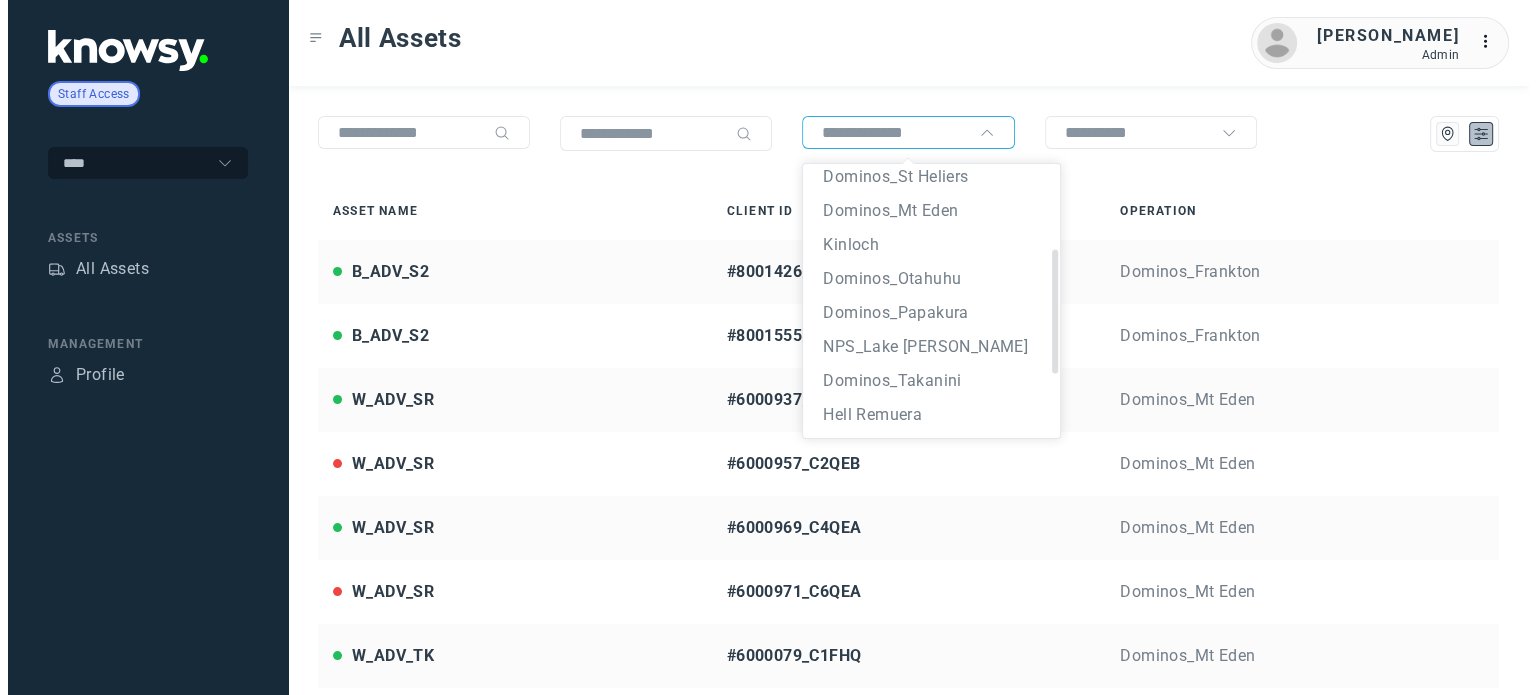 scroll, scrollTop: 182, scrollLeft: 0, axis: vertical 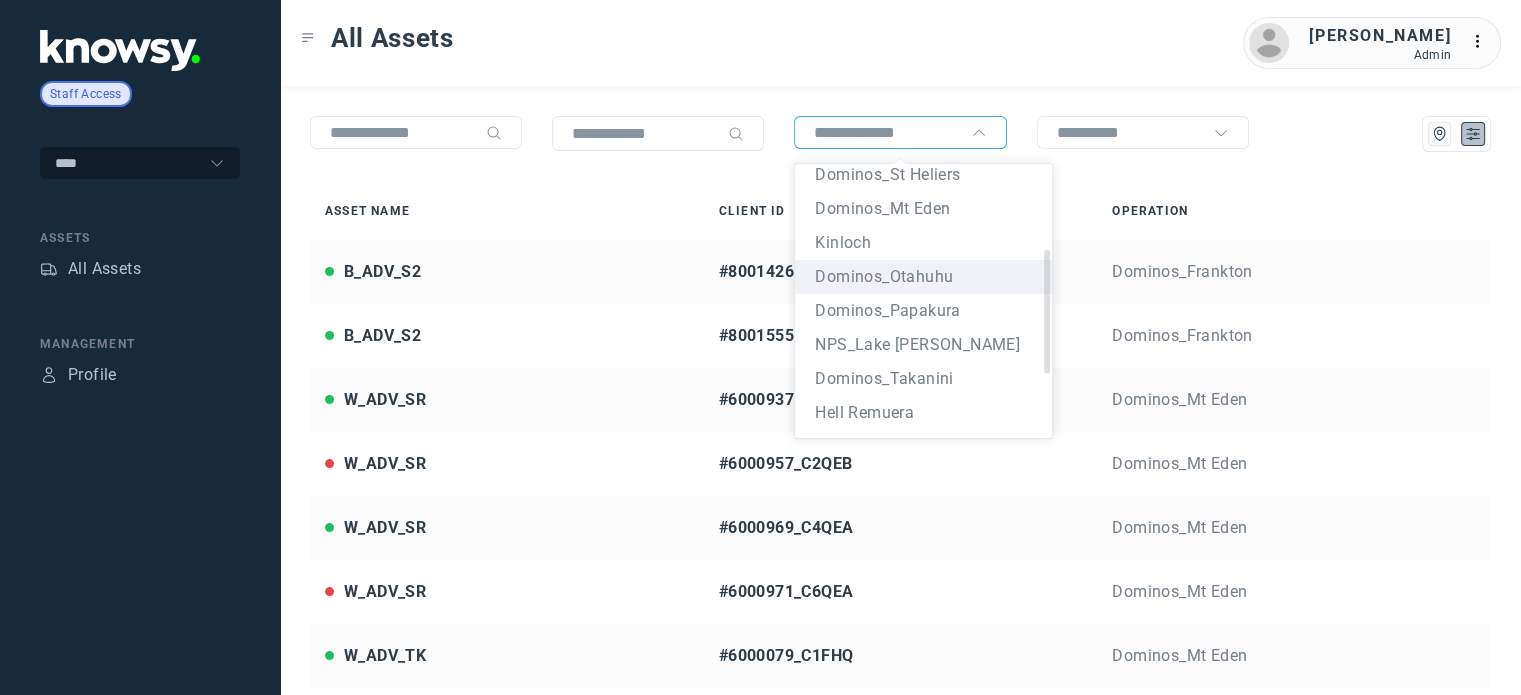 click on "Dominos_Otahuhu" 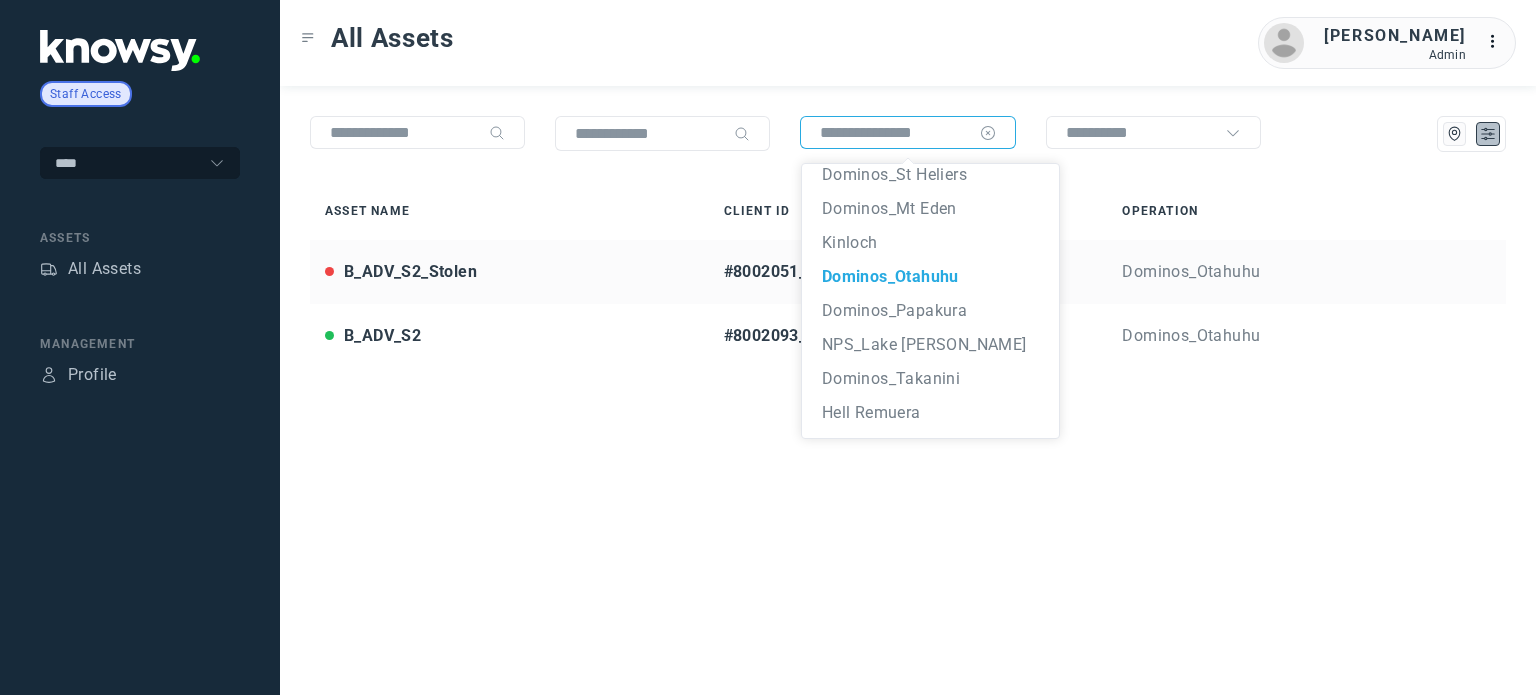 click 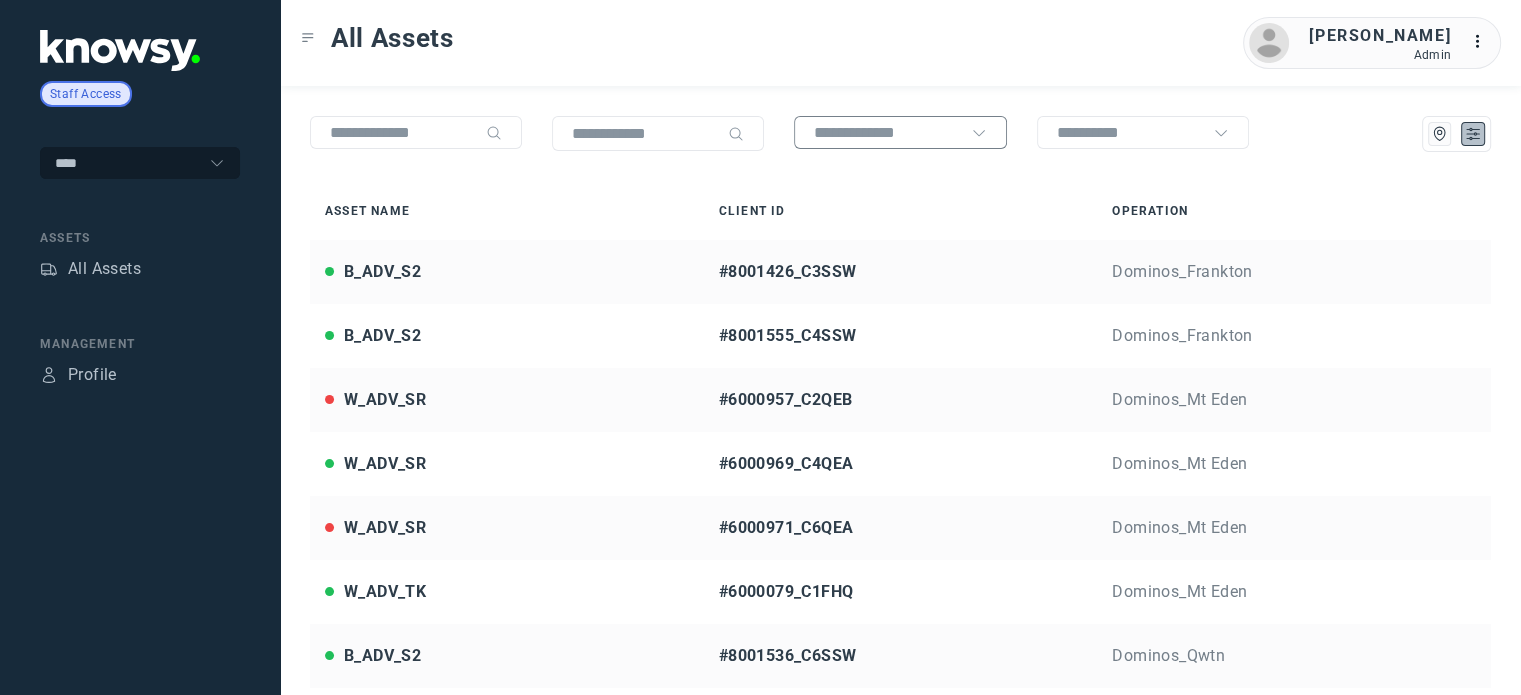 click 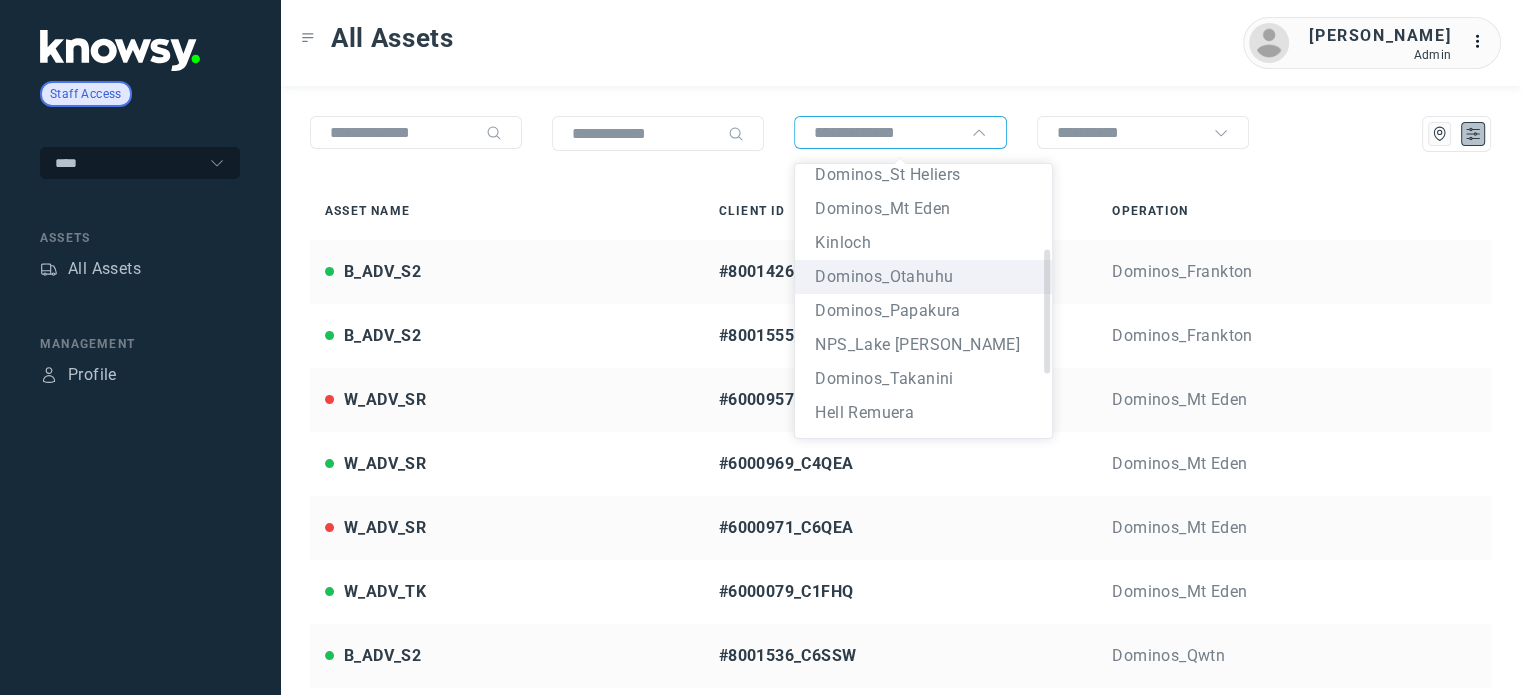 click on "Dominos_Otahuhu" 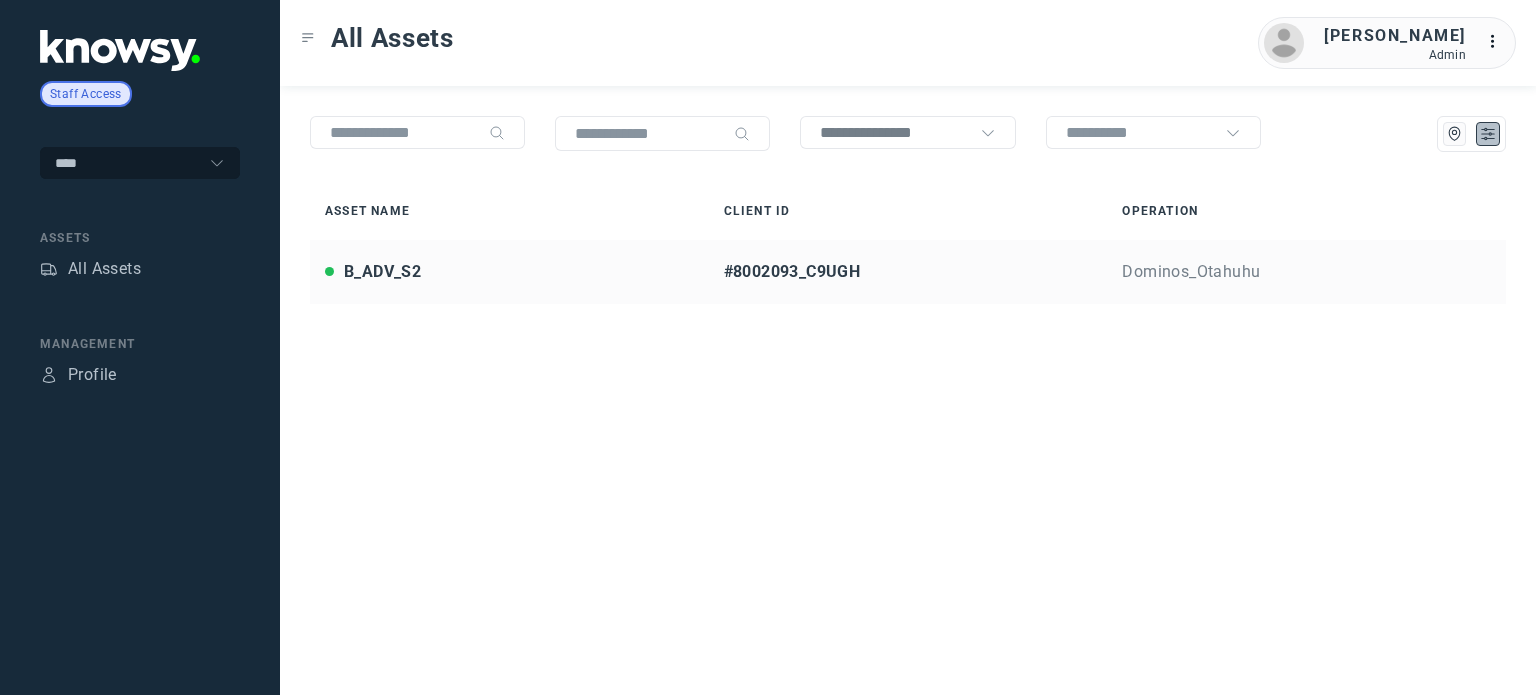 click on "Asset Name Client ID Operation B_ADV_S2 #8002093_C9UGH Dominos_Otahuhu B_ADV_S2  #8002093_C9UGH, Dominos_Otahuhu" 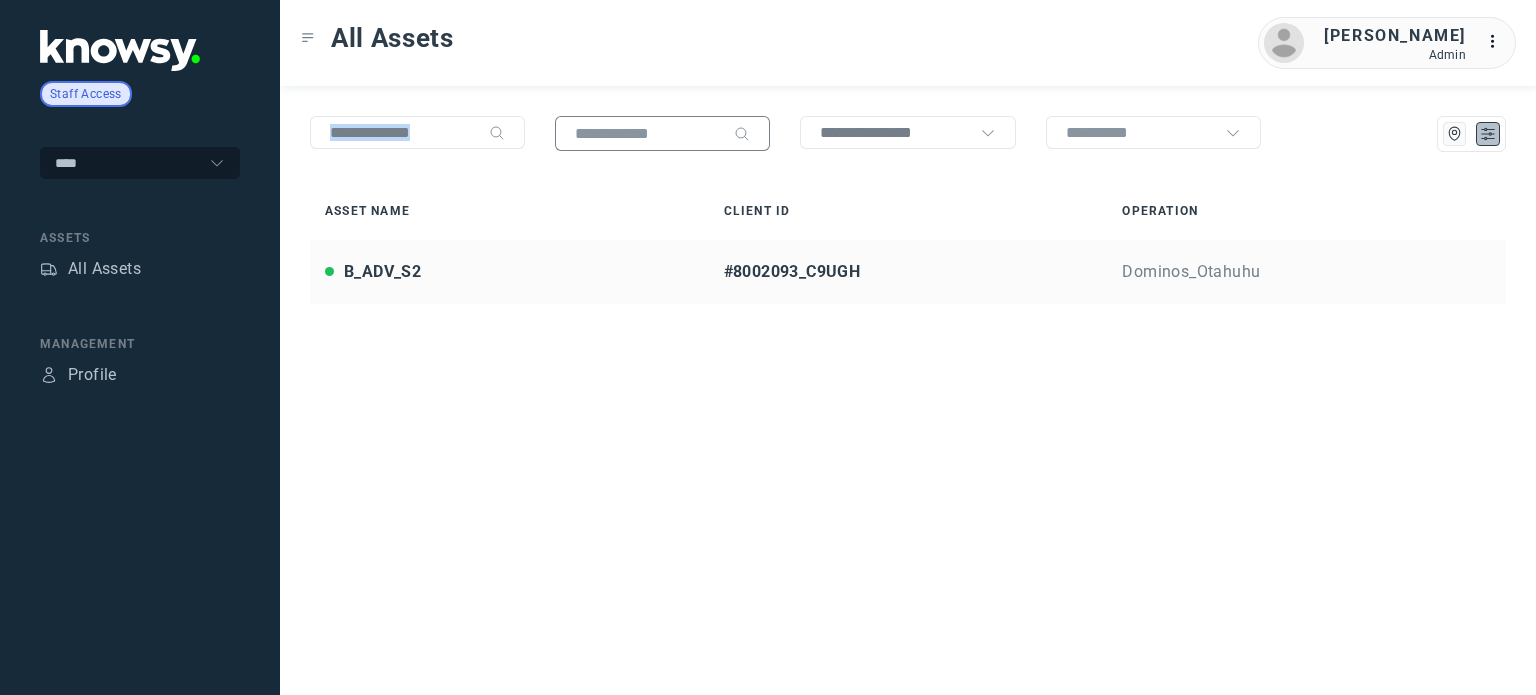 drag, startPoint x: 381, startPoint y: 175, endPoint x: 632, endPoint y: 130, distance: 255.00197 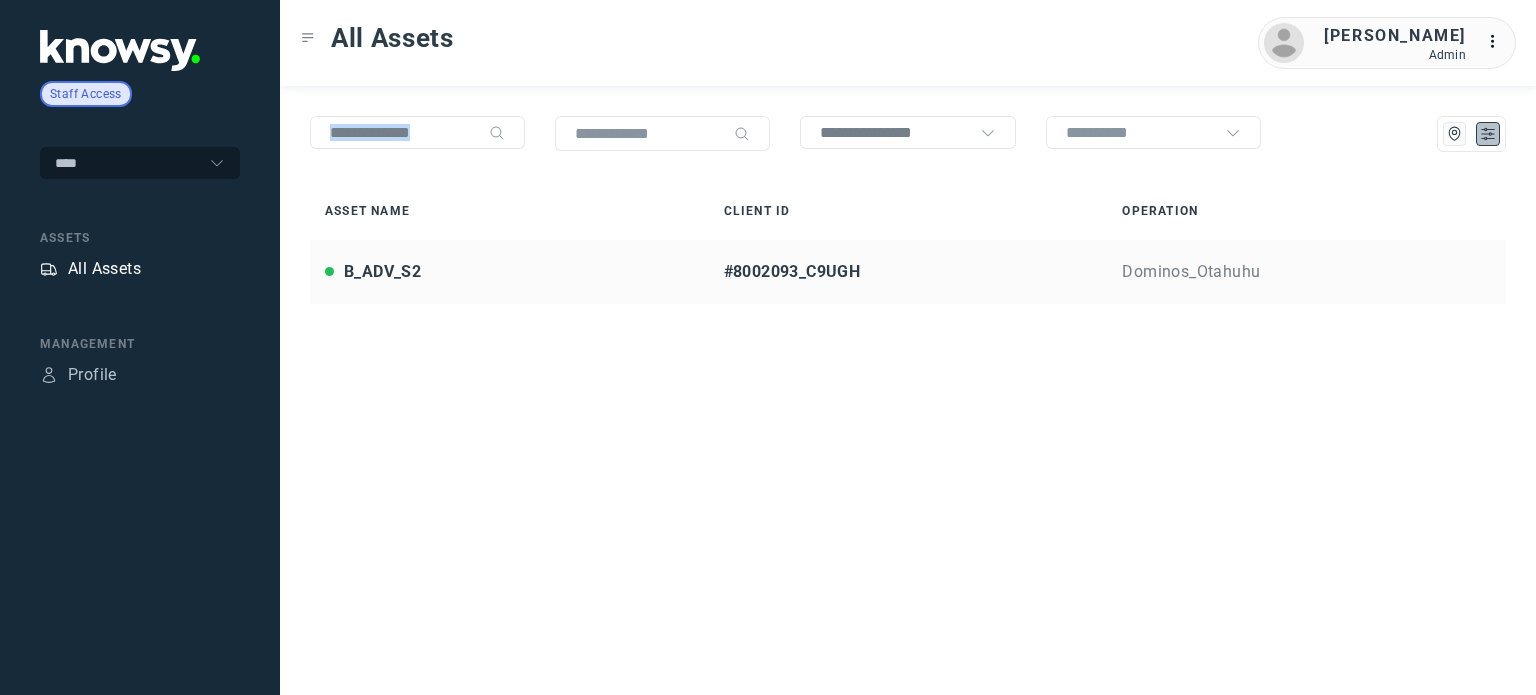 click on "All Assets" 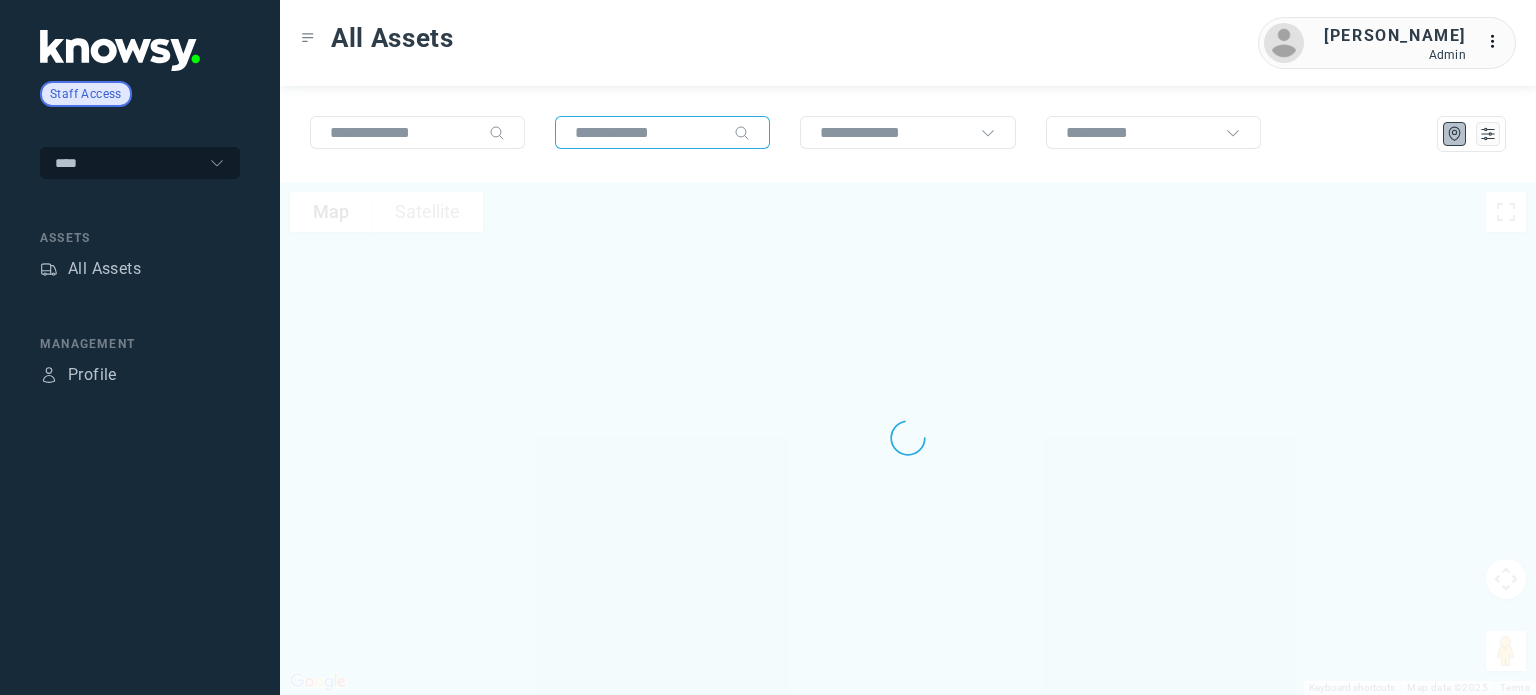 click 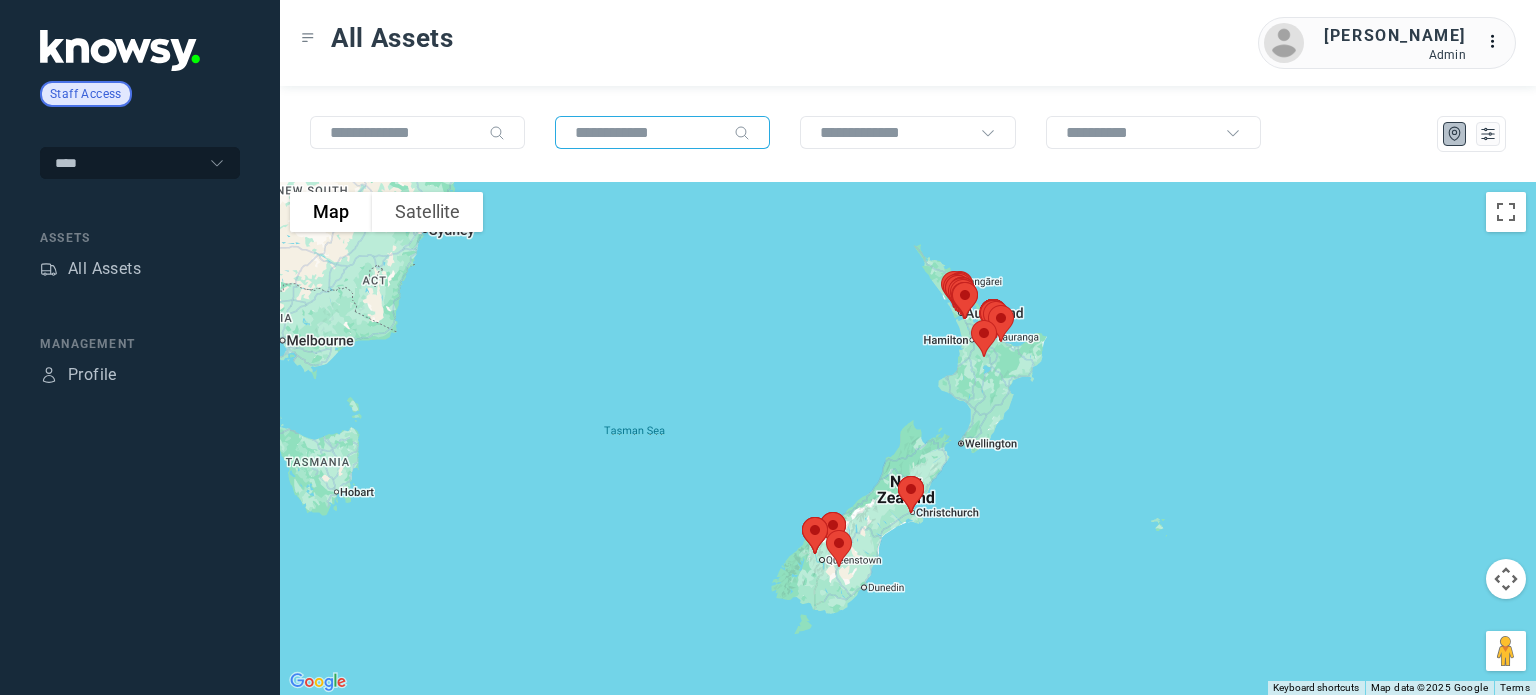 paste on "**********" 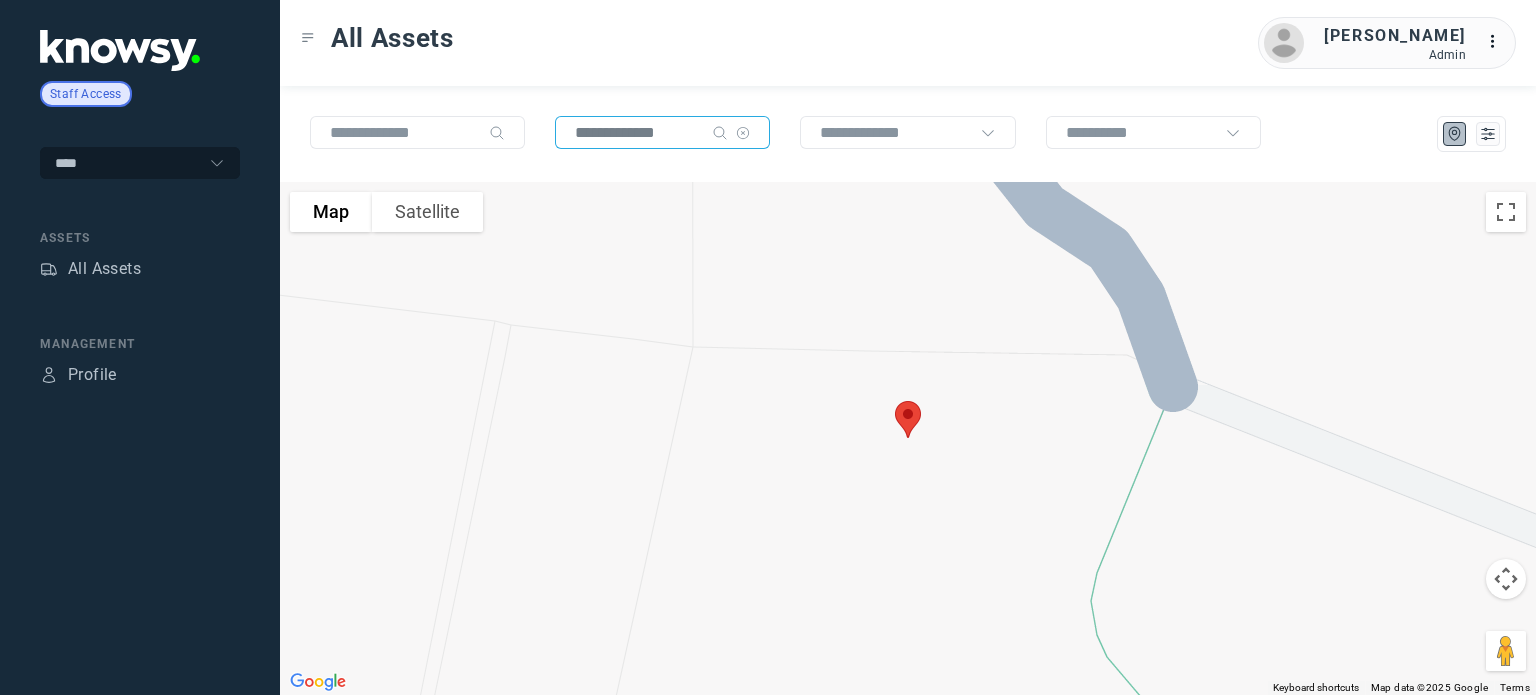 type on "**********" 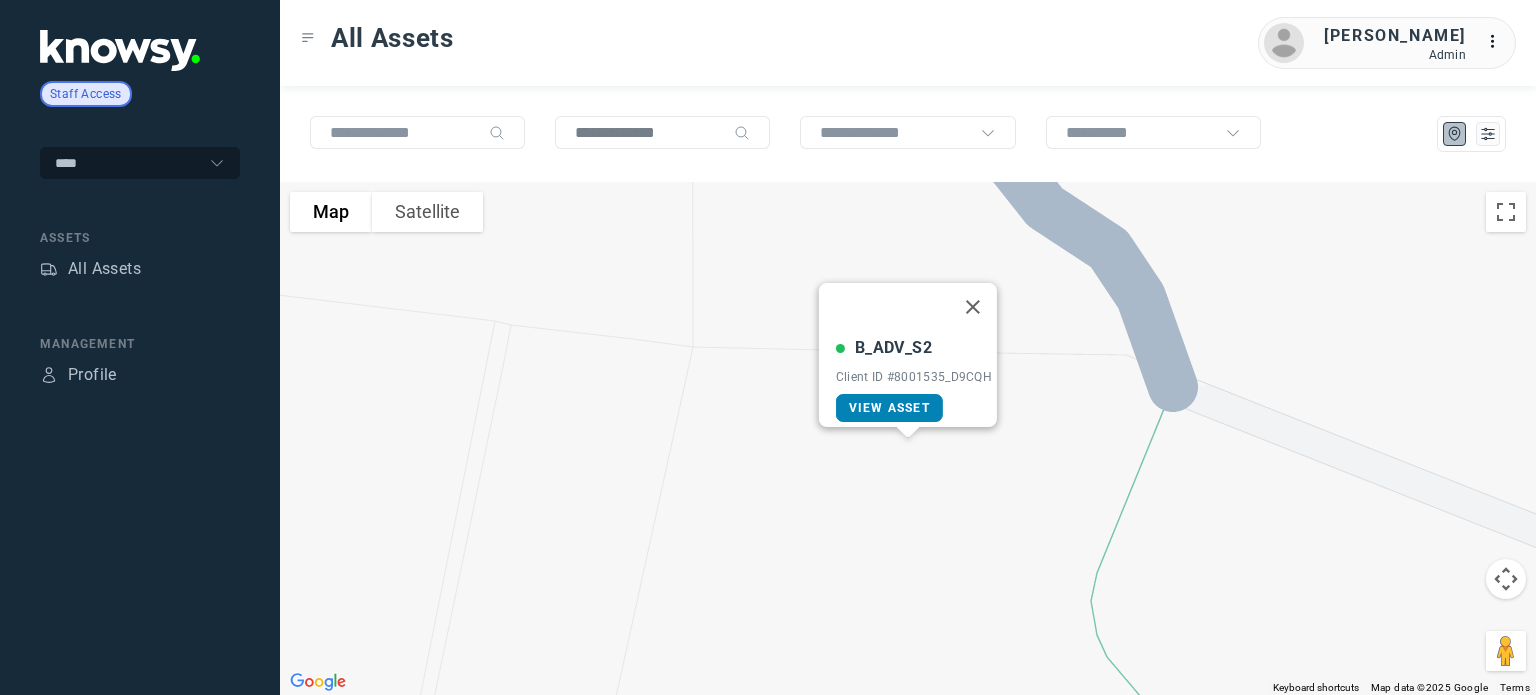 click on "View Asset" 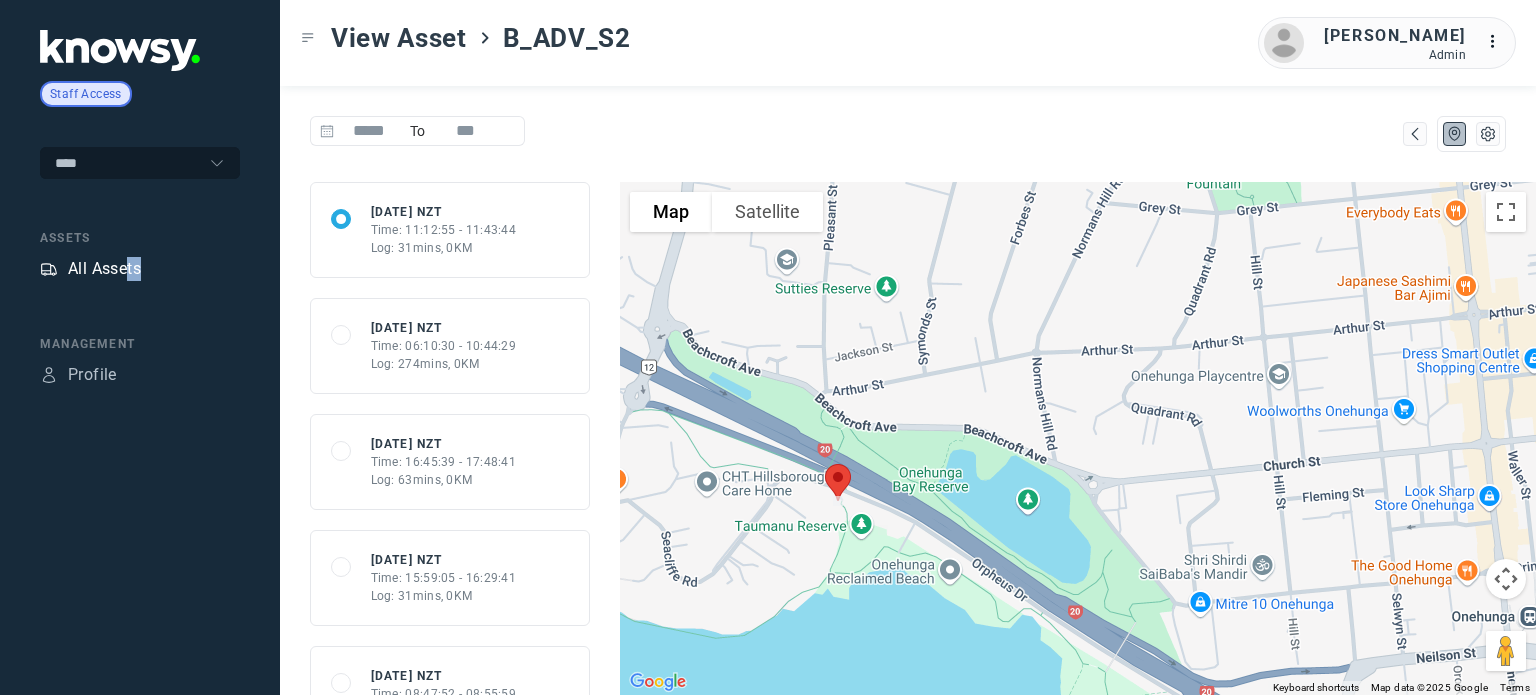 drag, startPoint x: 120, startPoint y: 294, endPoint x: 127, endPoint y: 273, distance: 22.135944 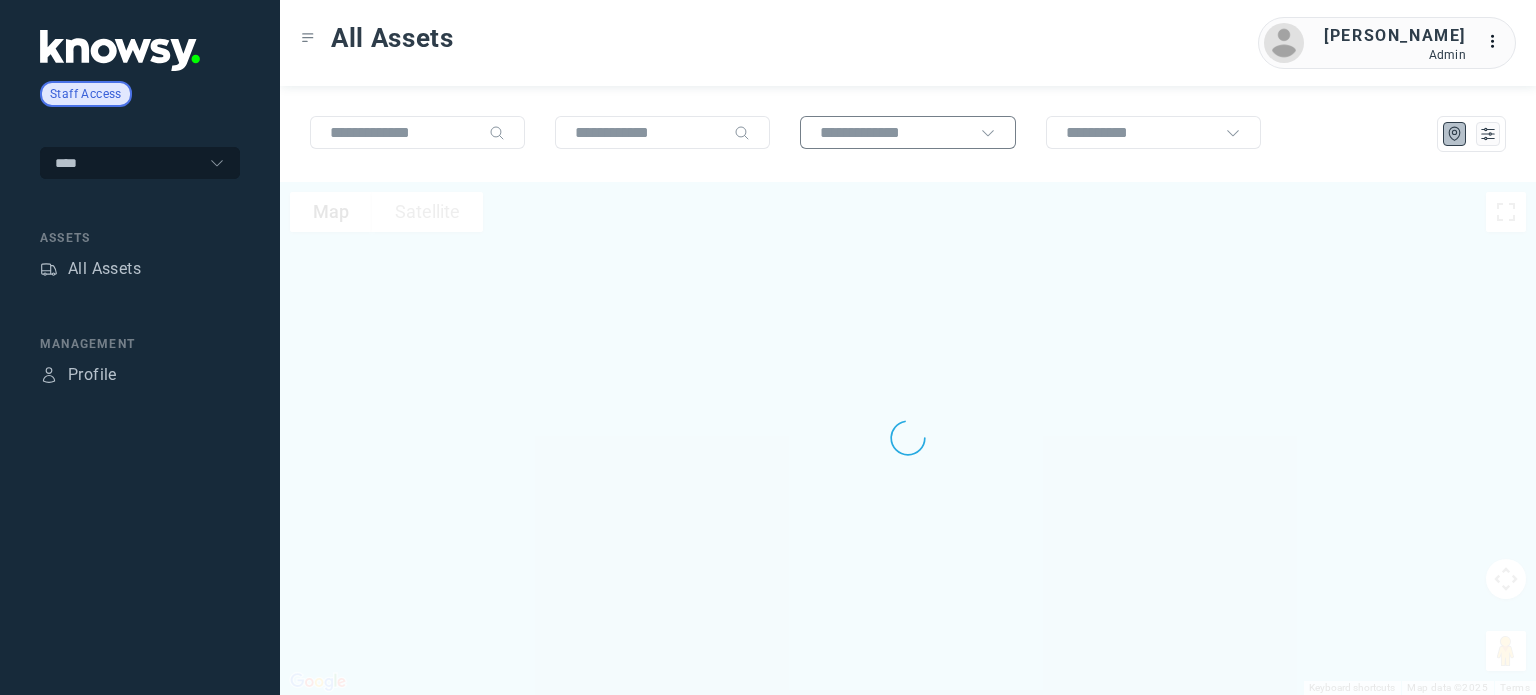 click 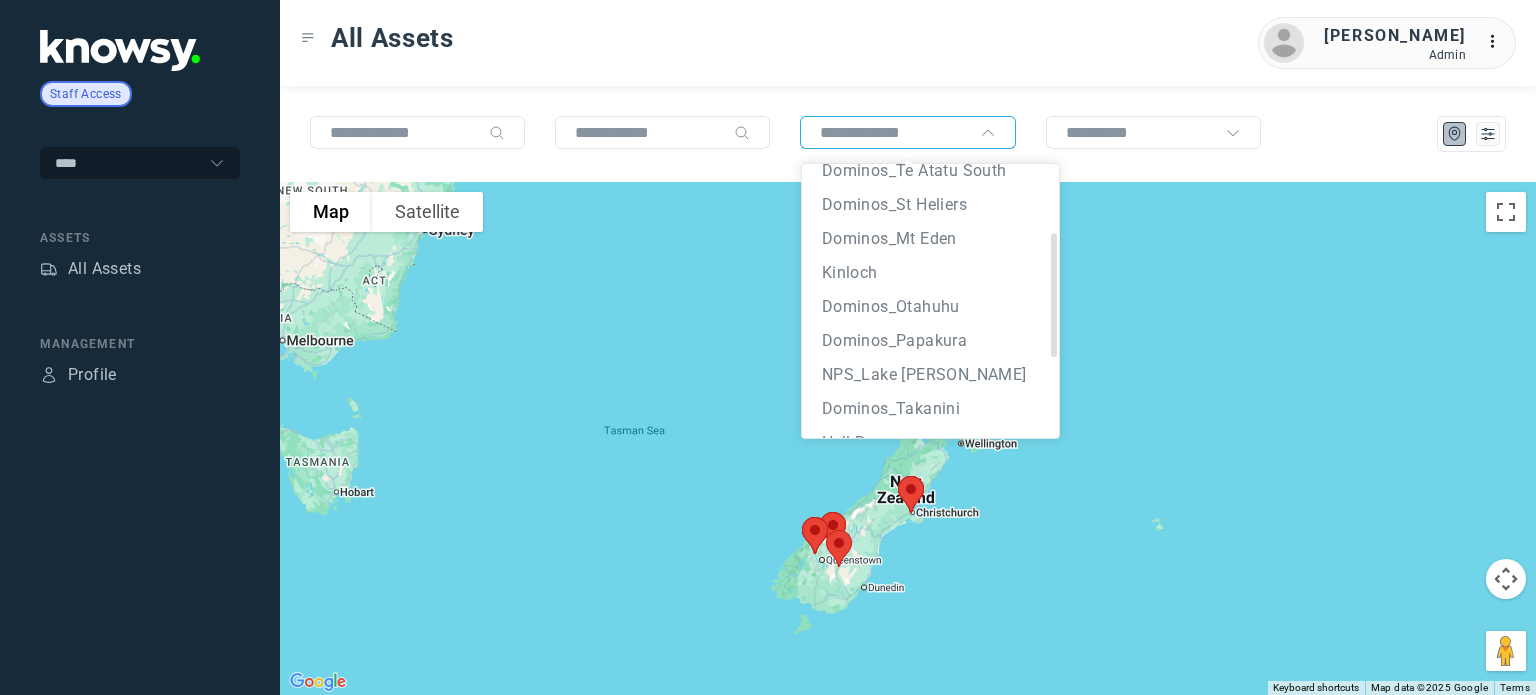 scroll, scrollTop: 156, scrollLeft: 0, axis: vertical 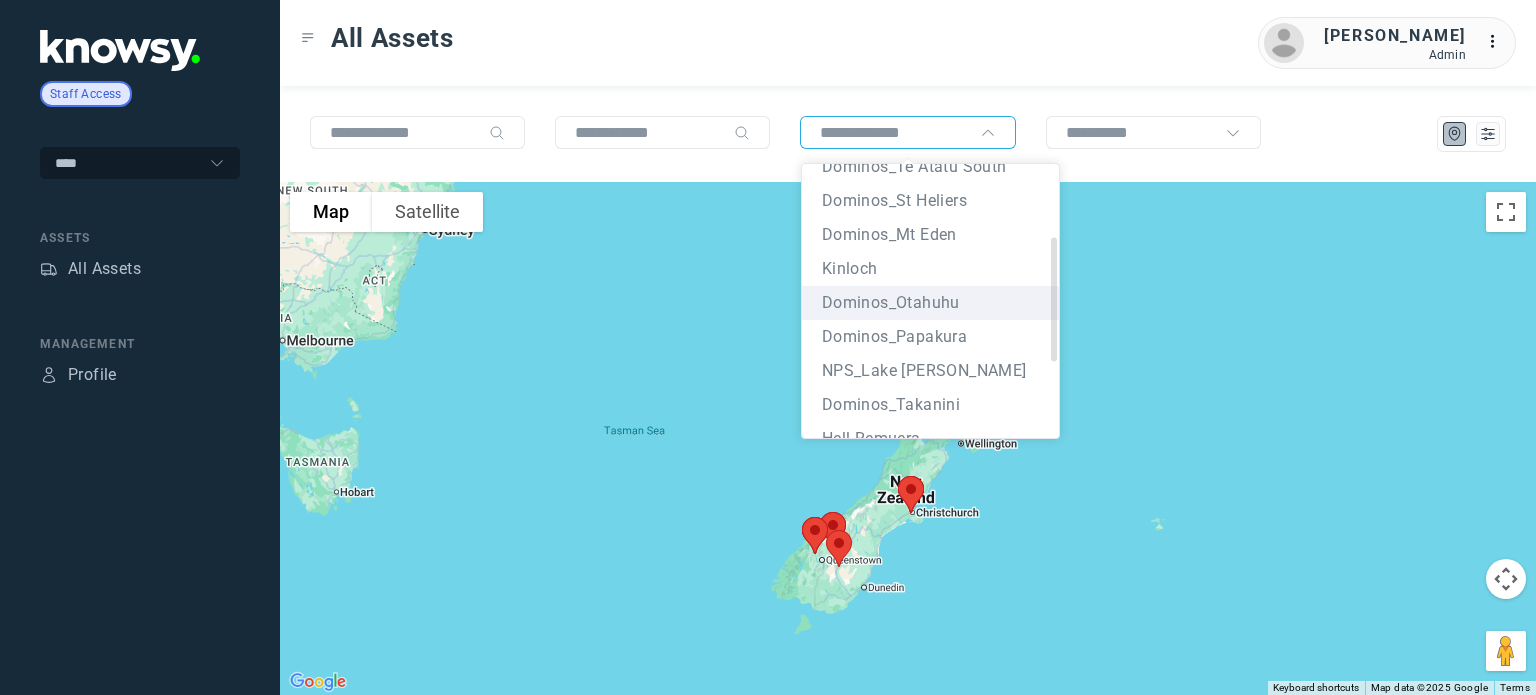 click on "Dominos_Otahuhu" 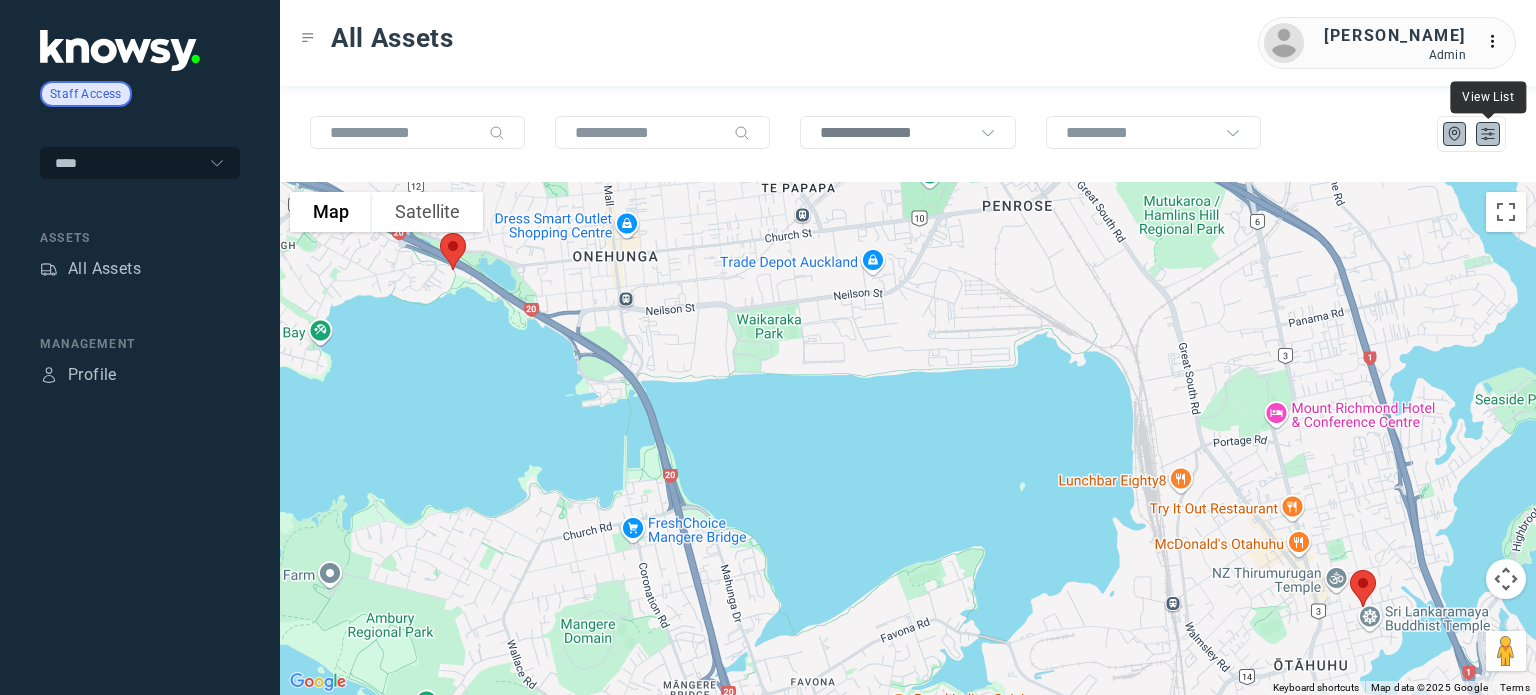 click 